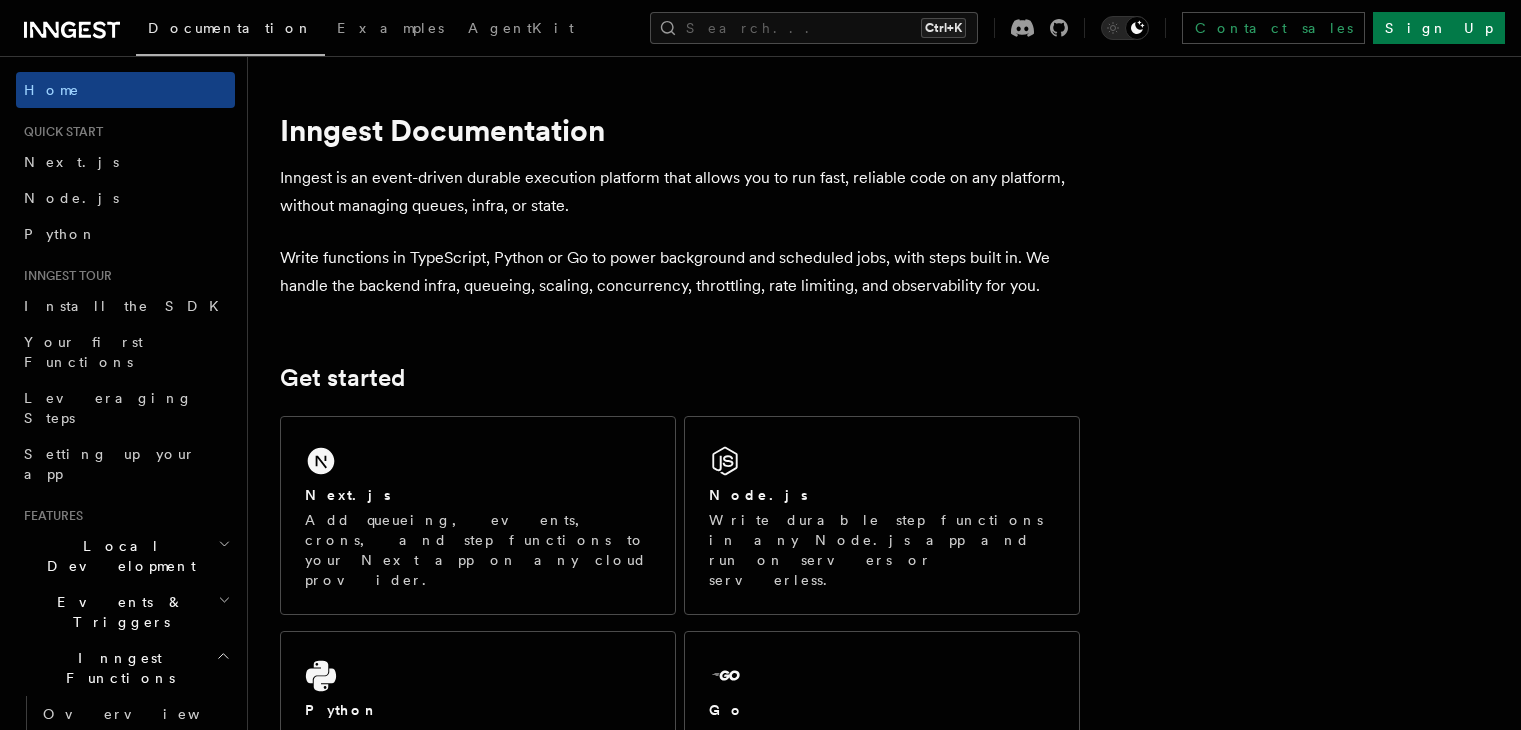 scroll, scrollTop: 0, scrollLeft: 0, axis: both 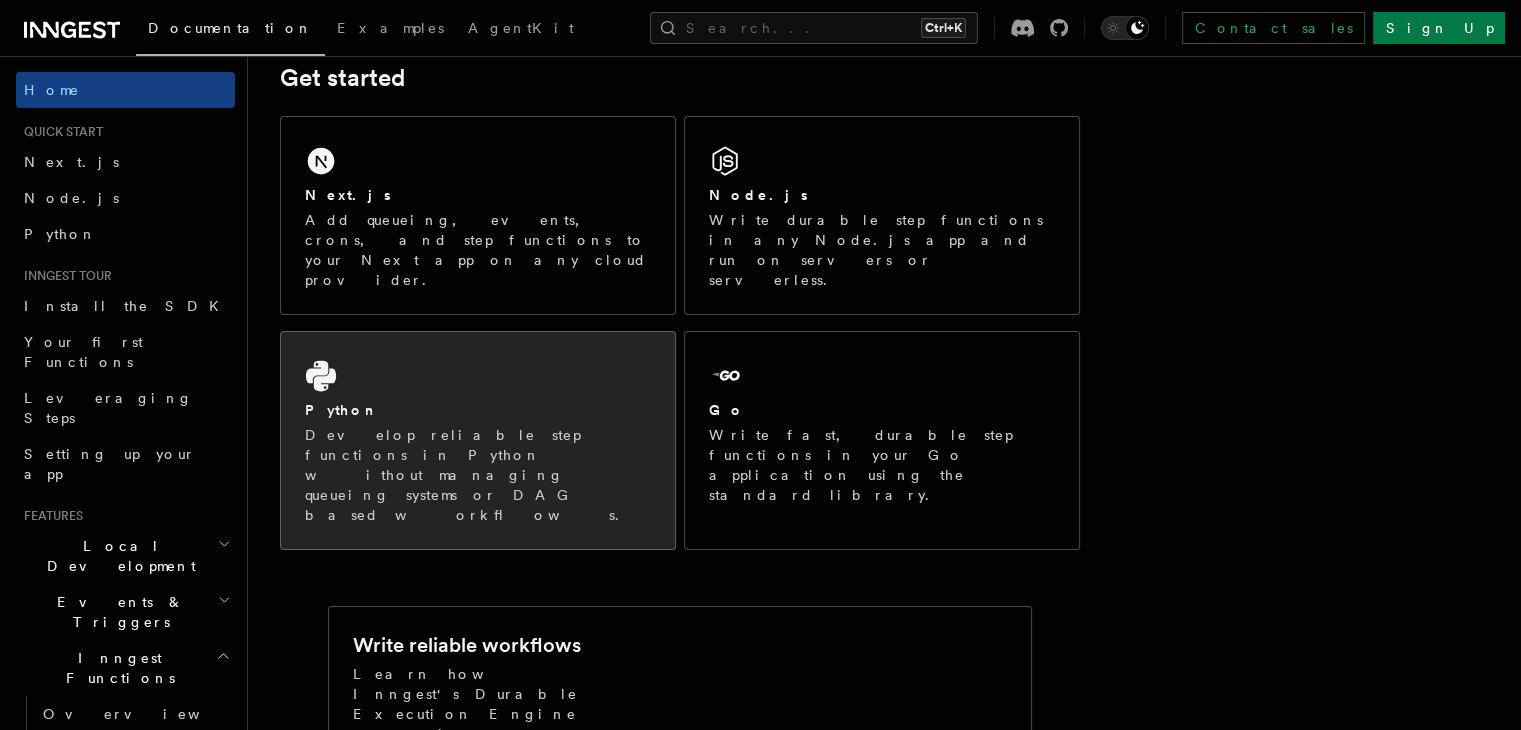click on "Python Develop reliable step functions in Python without managing queueing systems or DAG based workflows." at bounding box center [478, 440] 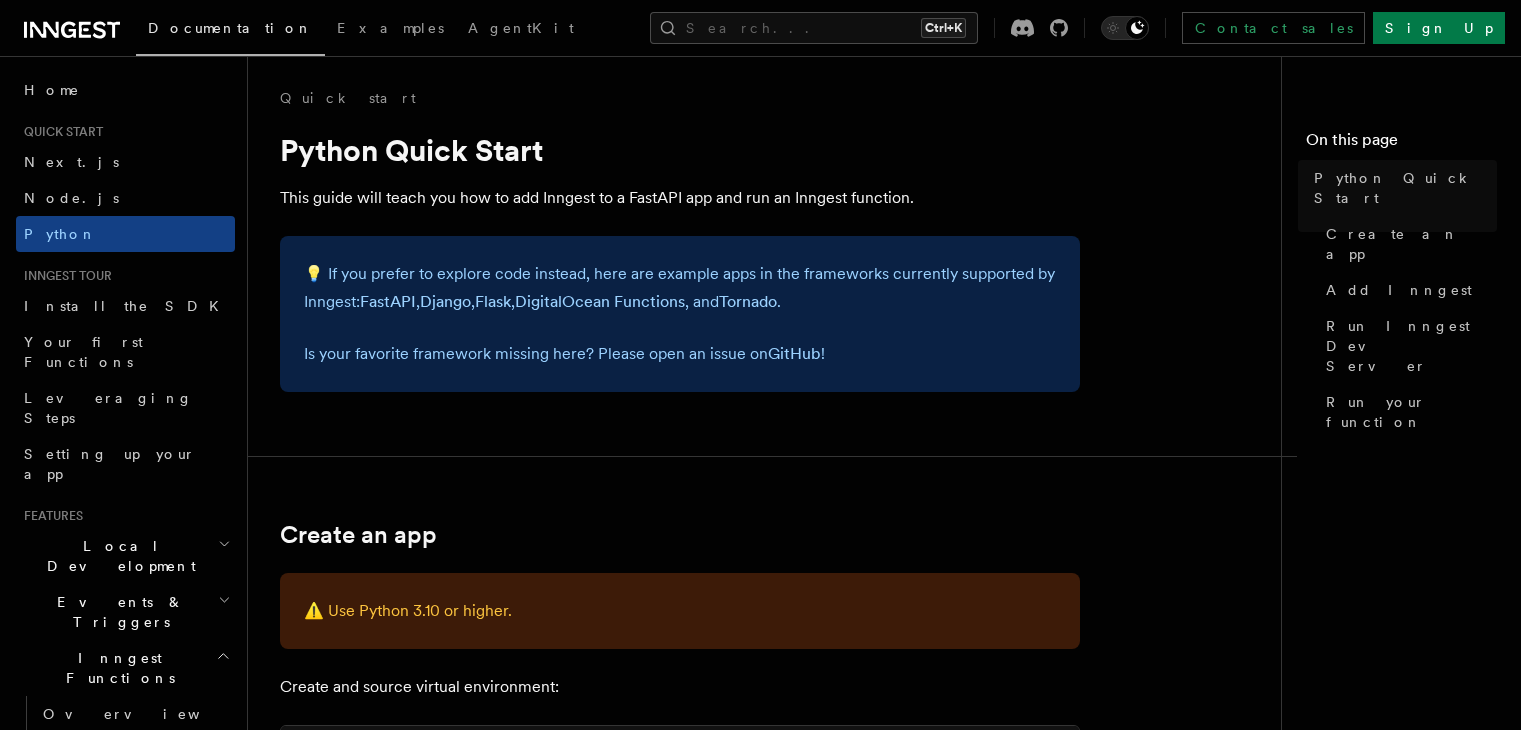 scroll, scrollTop: 0, scrollLeft: 0, axis: both 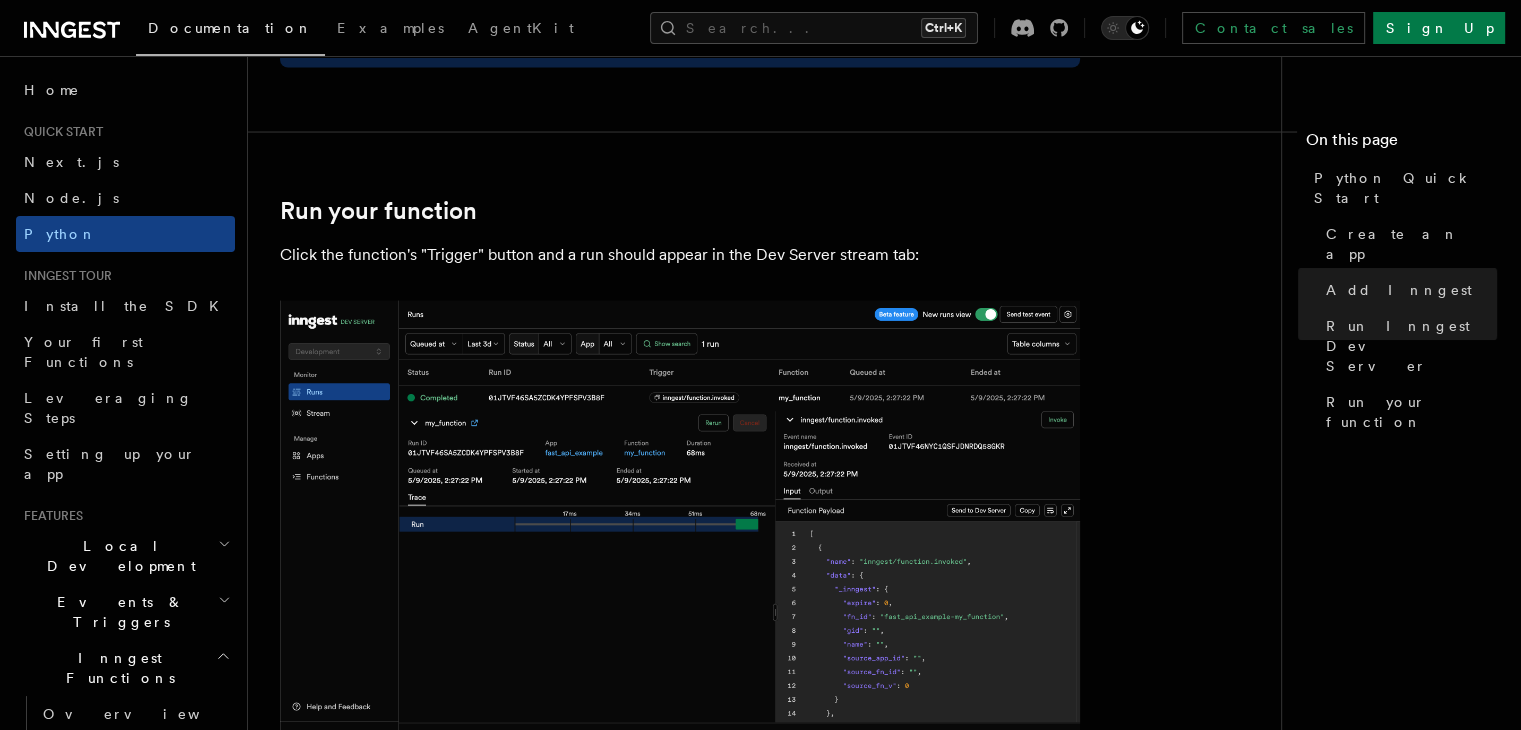 drag, startPoint x: 904, startPoint y: 240, endPoint x: 916, endPoint y: 257, distance: 20.808653 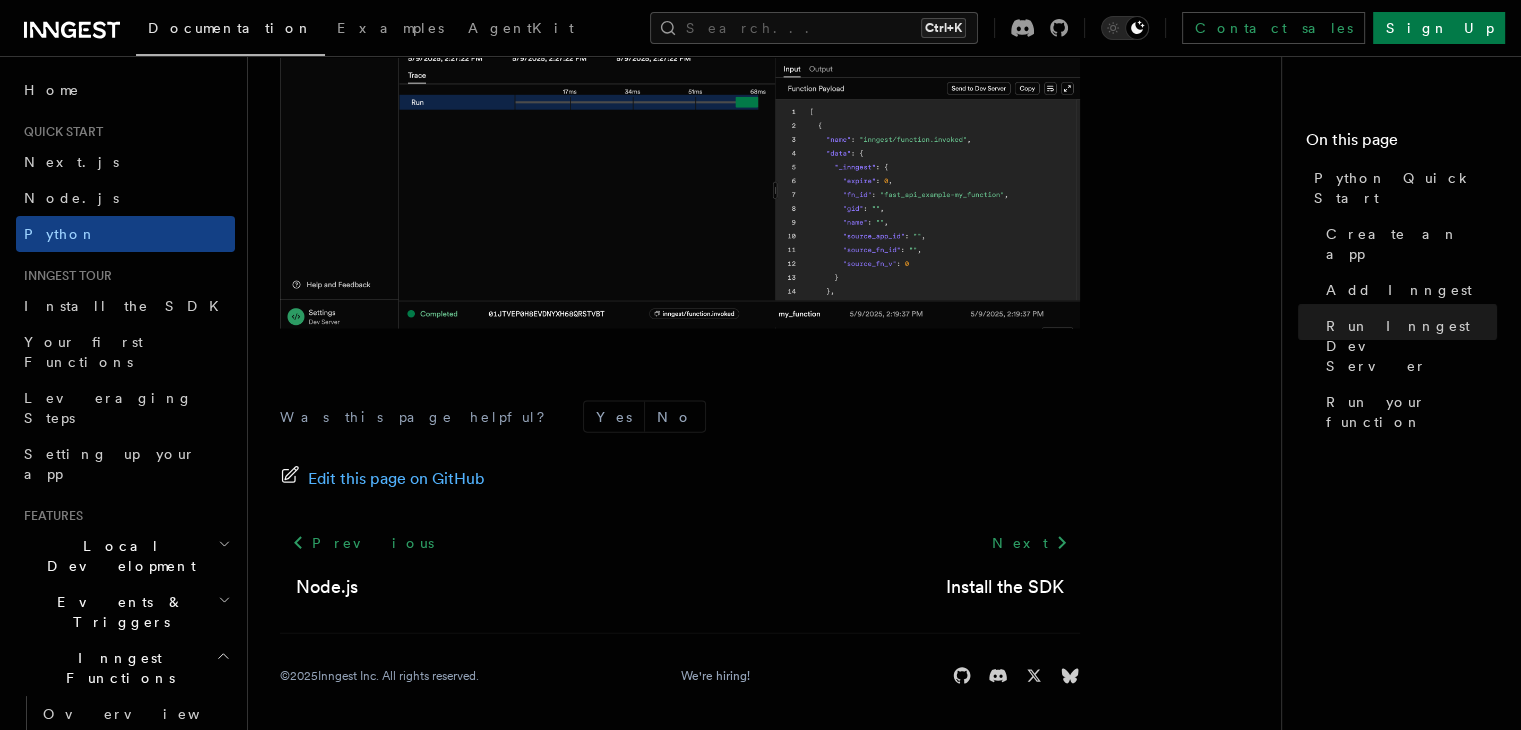 scroll, scrollTop: 4324, scrollLeft: 0, axis: vertical 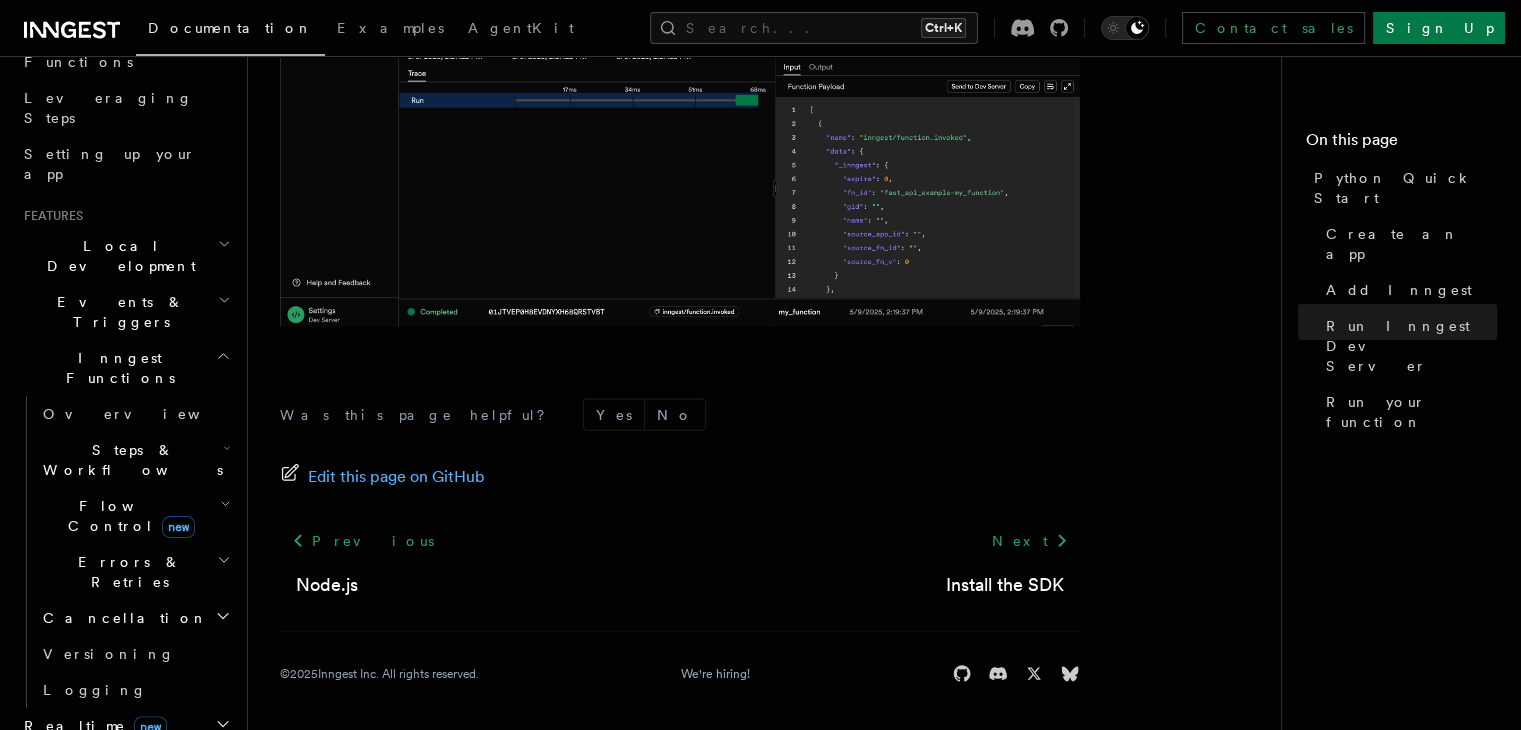 click on "Steps & Workflows" at bounding box center (129, 460) 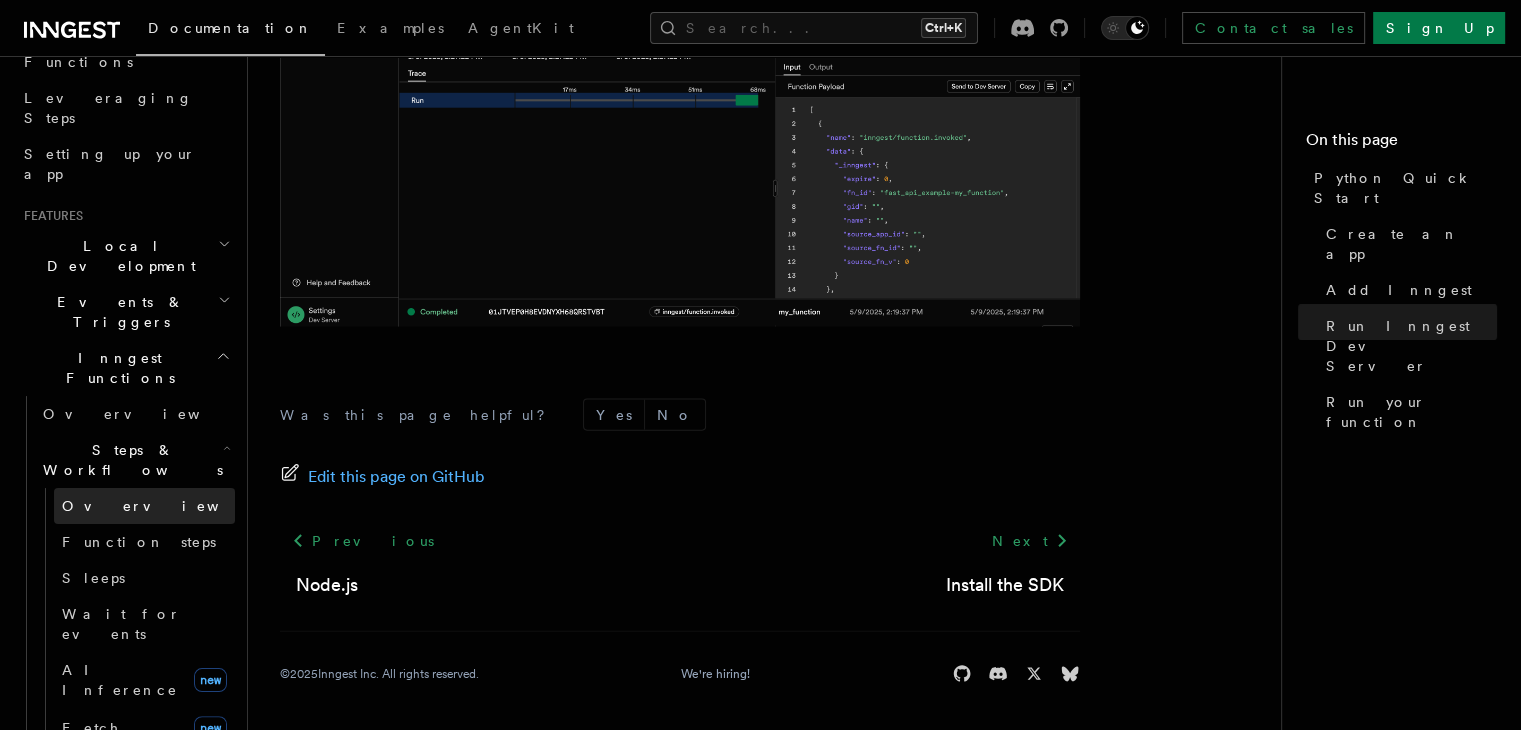 click on "Overview" at bounding box center [165, 506] 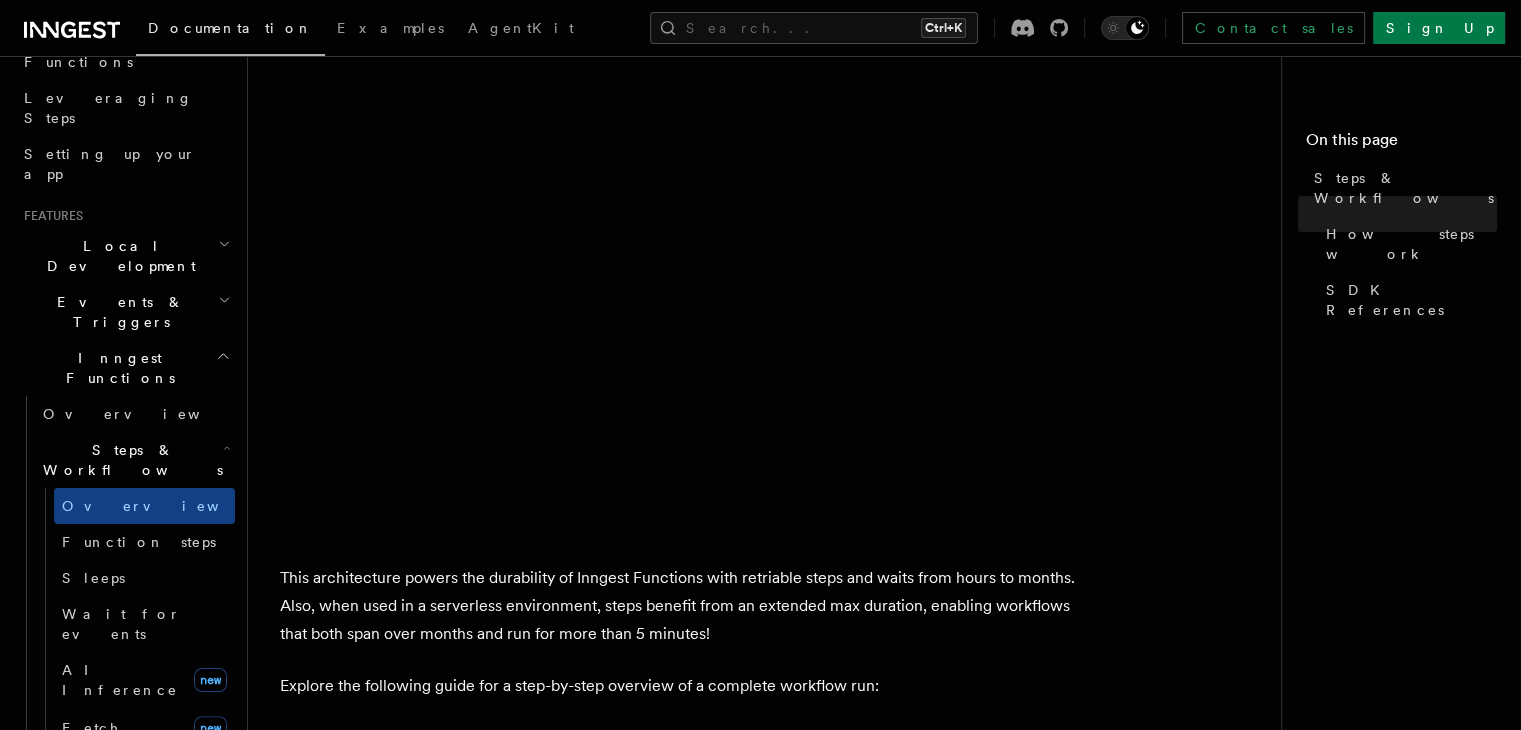 scroll, scrollTop: 1600, scrollLeft: 0, axis: vertical 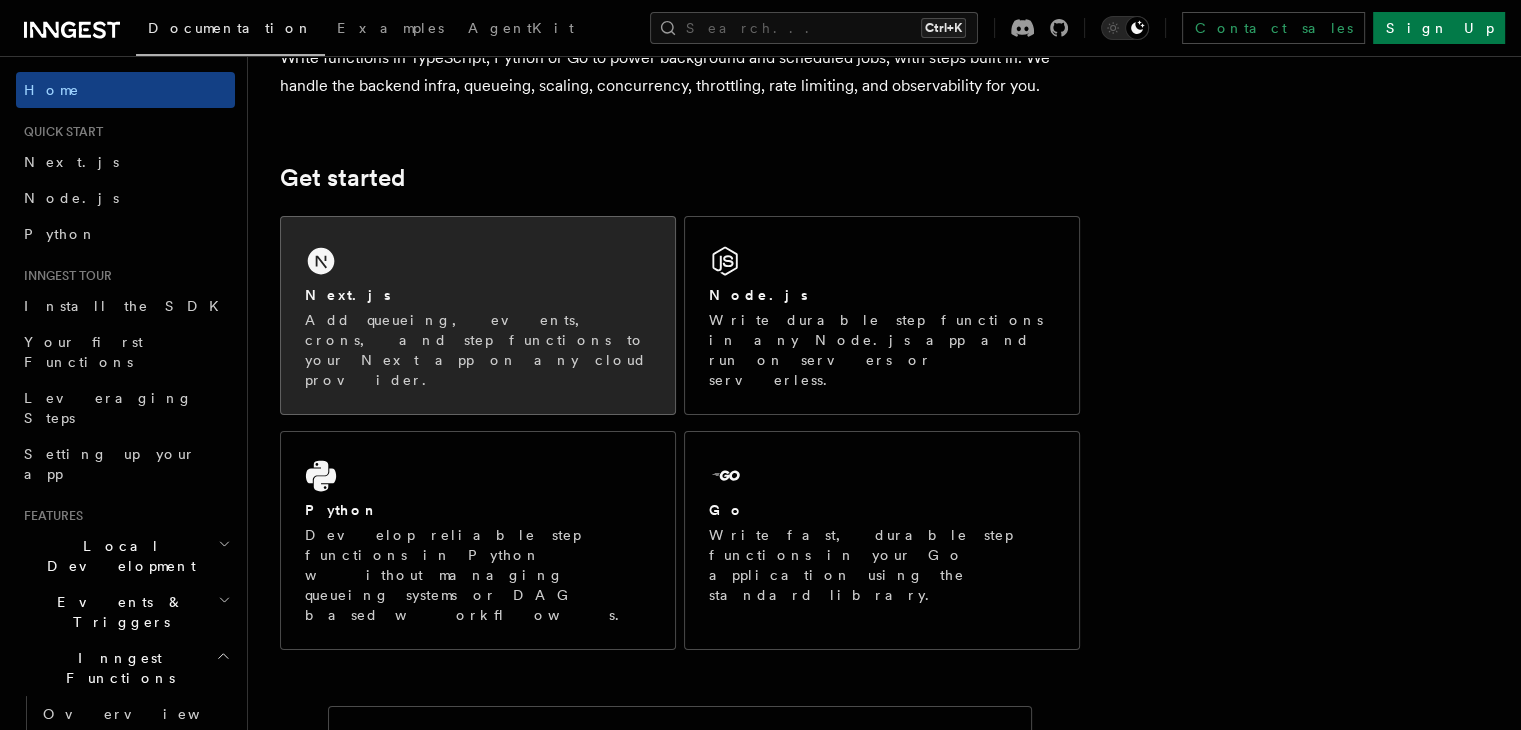 click on "Next.js Add queueing, events, crons, and step functions to your Next app on any cloud provider." at bounding box center [478, 315] 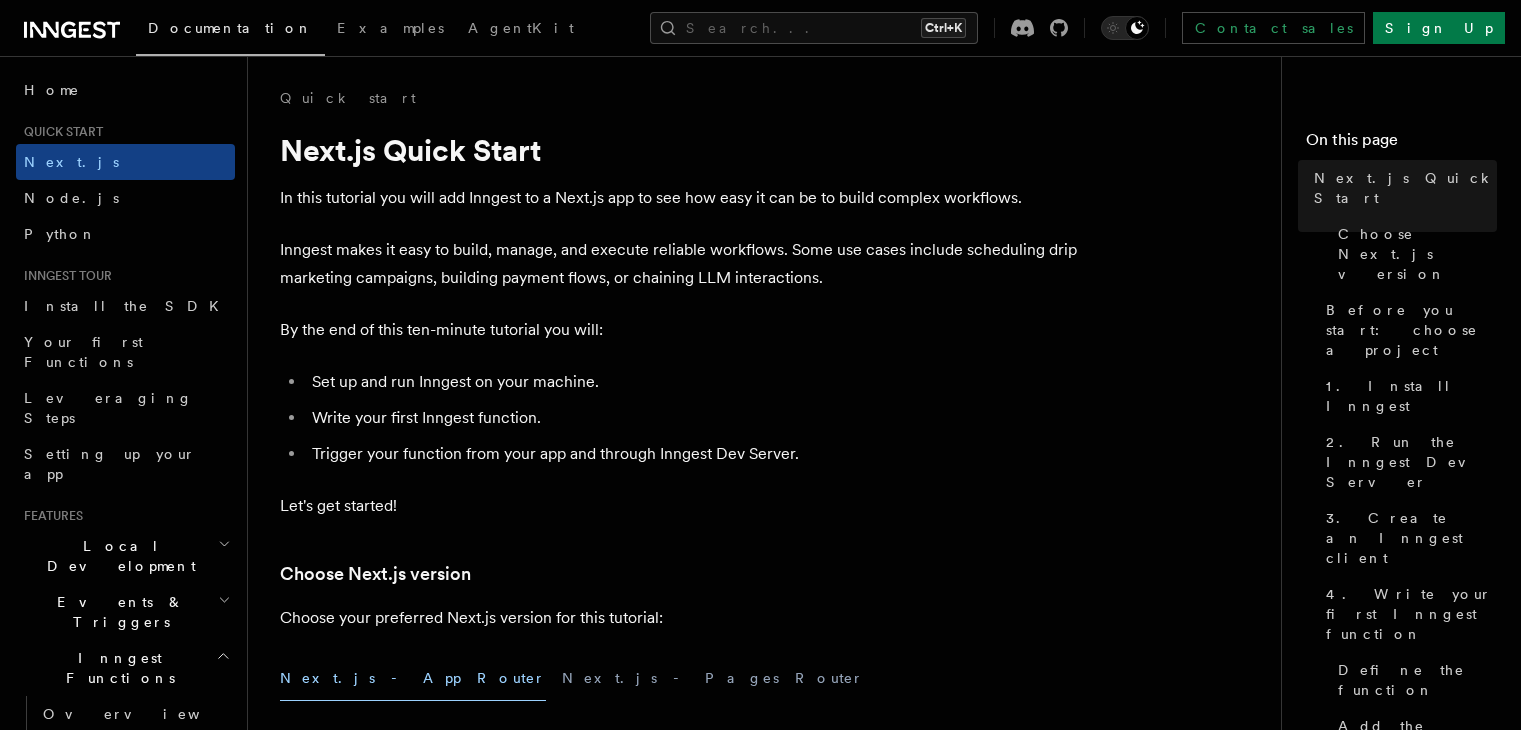 scroll, scrollTop: 0, scrollLeft: 0, axis: both 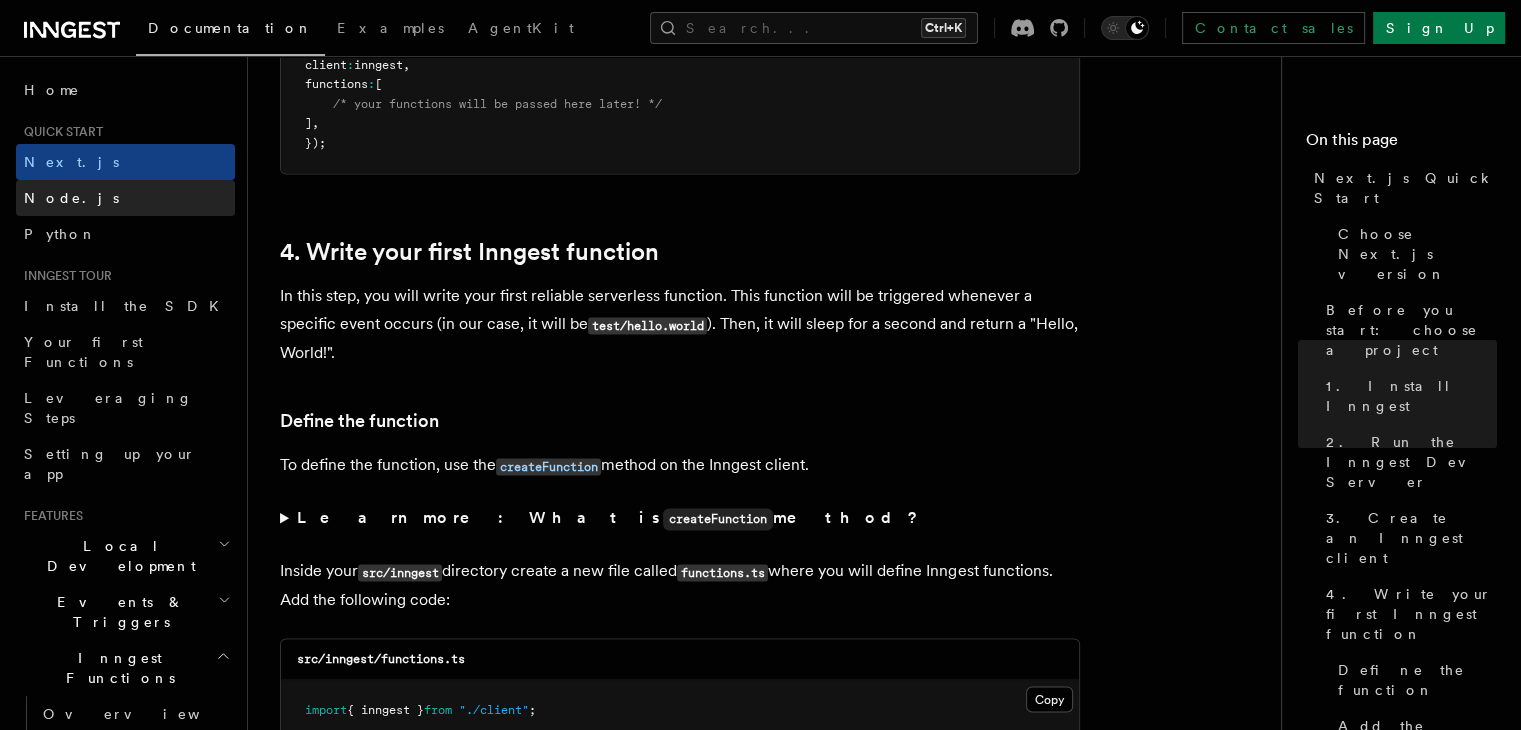 click on "Node.js" at bounding box center [125, 198] 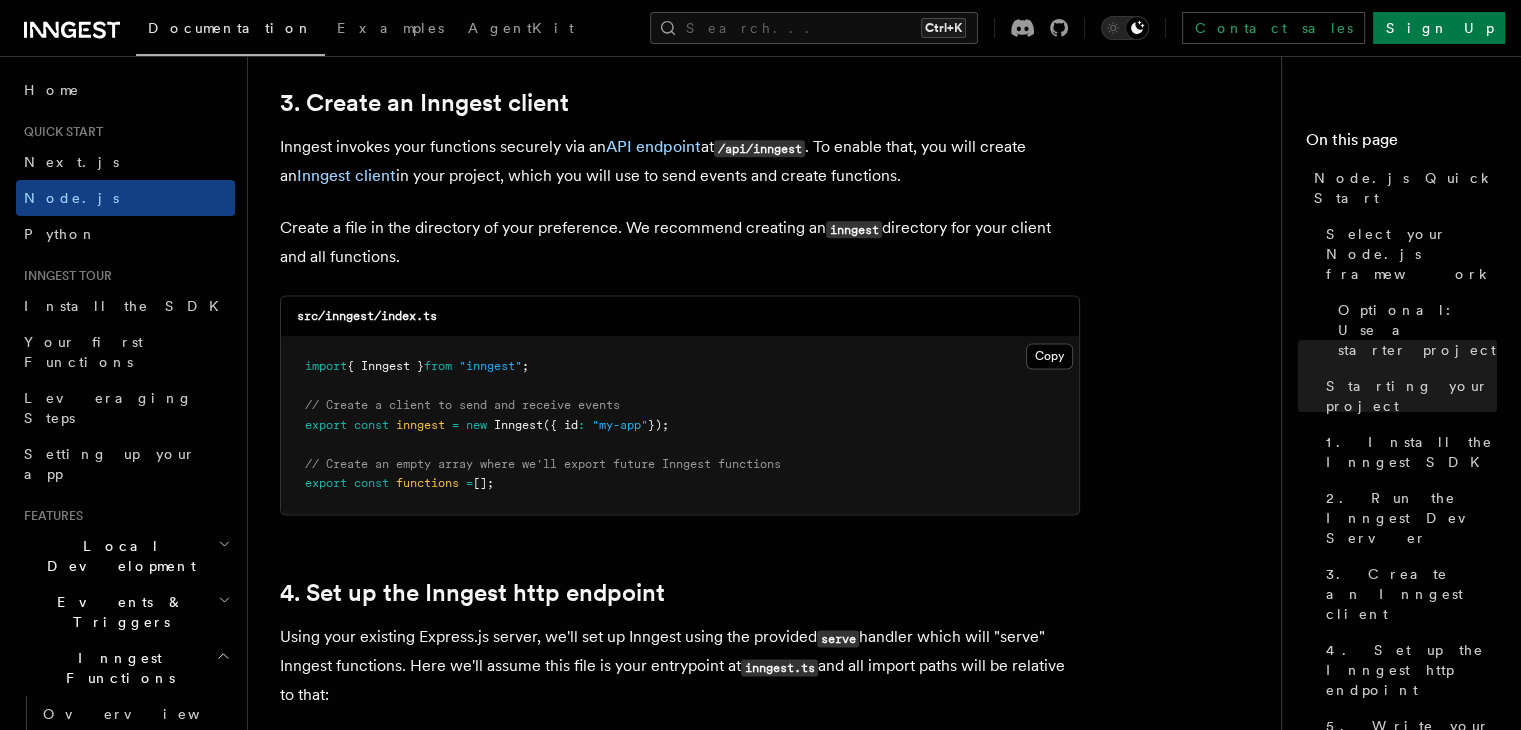 scroll, scrollTop: 2600, scrollLeft: 0, axis: vertical 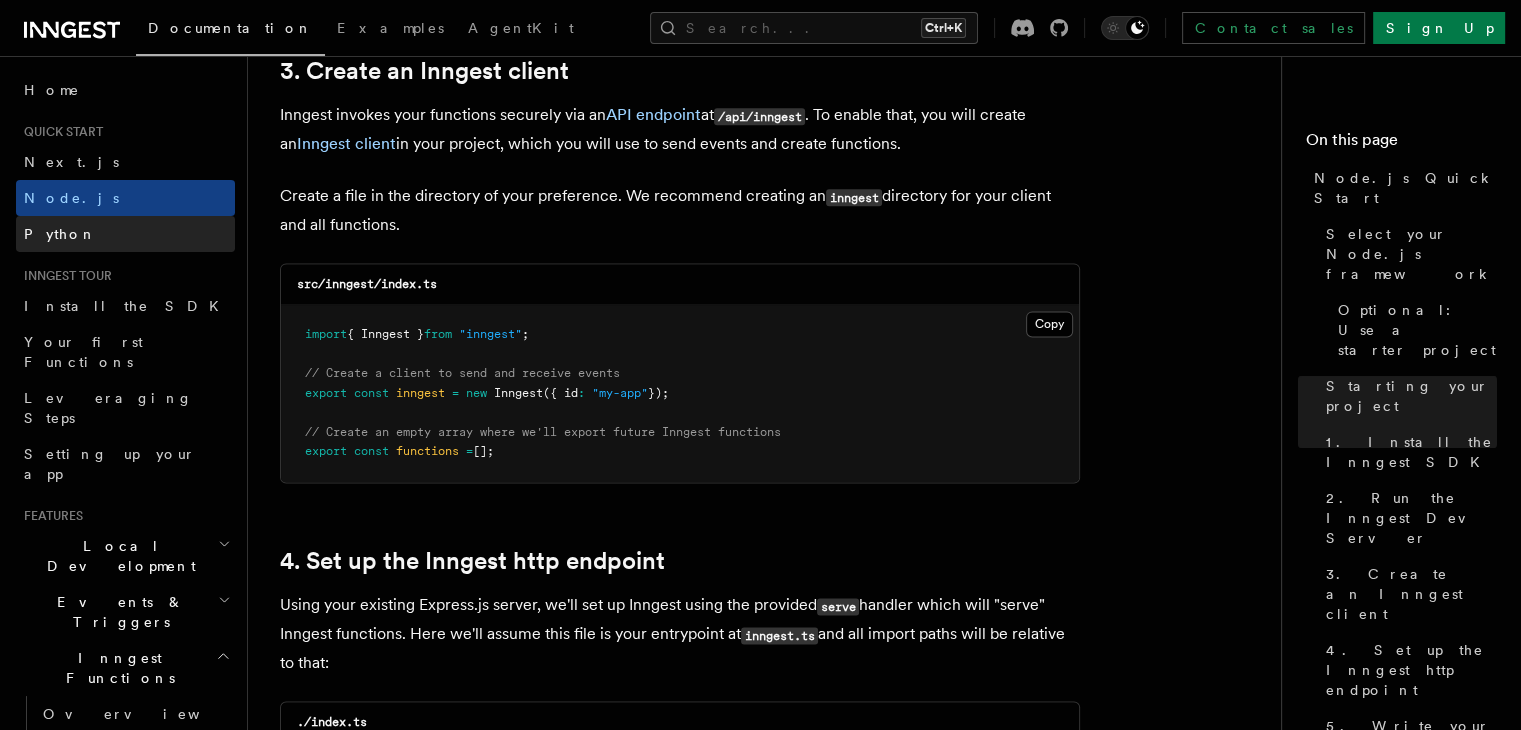 click on "Python" at bounding box center (60, 234) 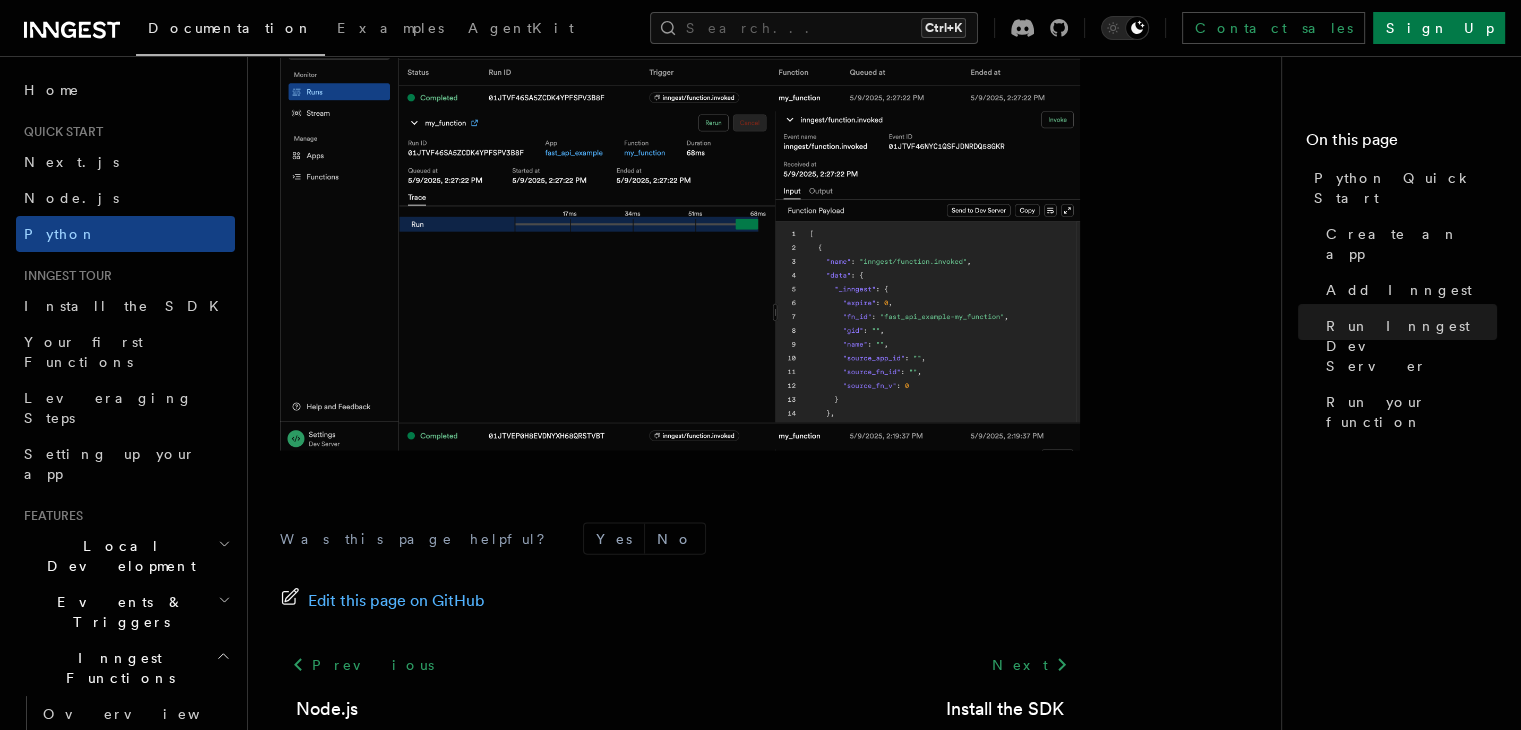 scroll, scrollTop: 4324, scrollLeft: 0, axis: vertical 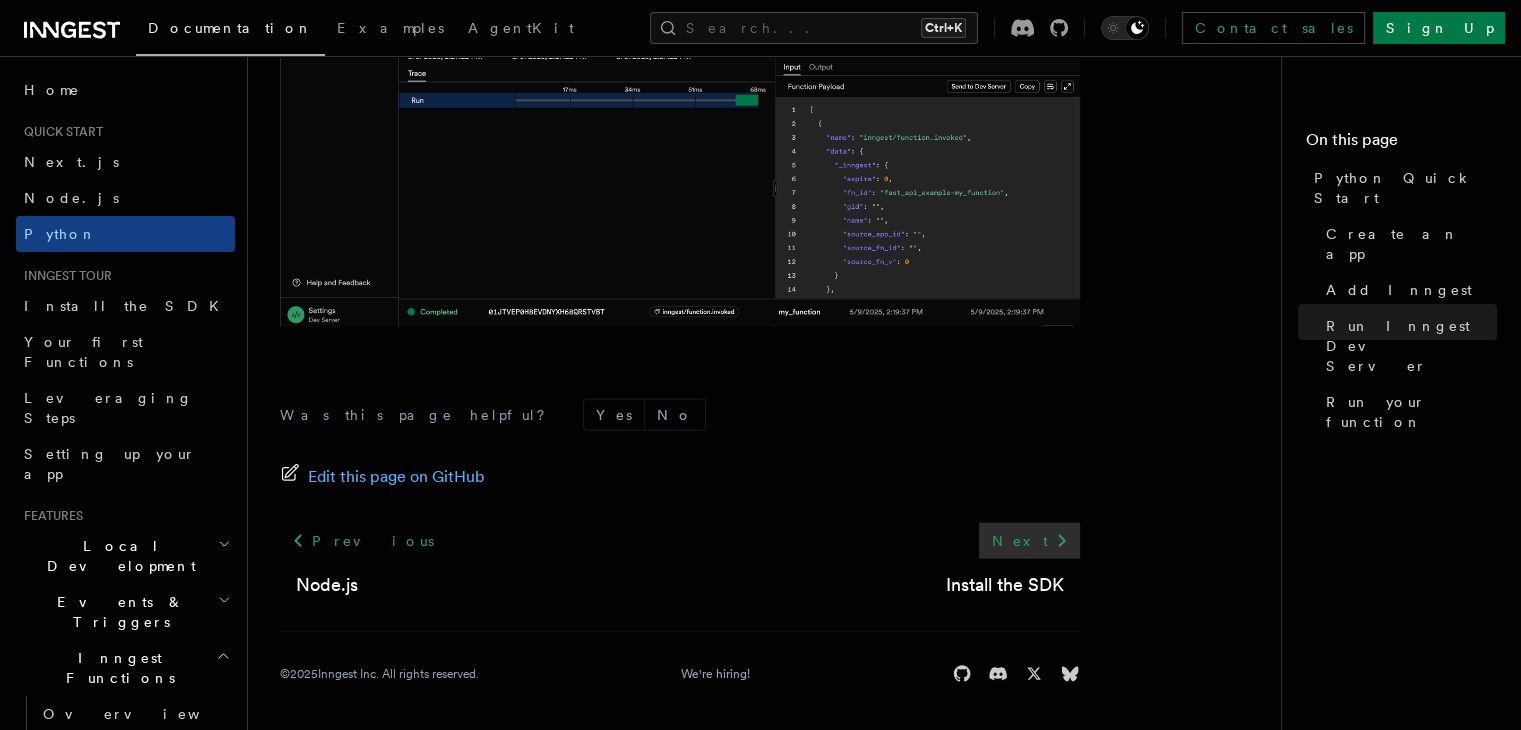 click on "Next" at bounding box center [1029, 541] 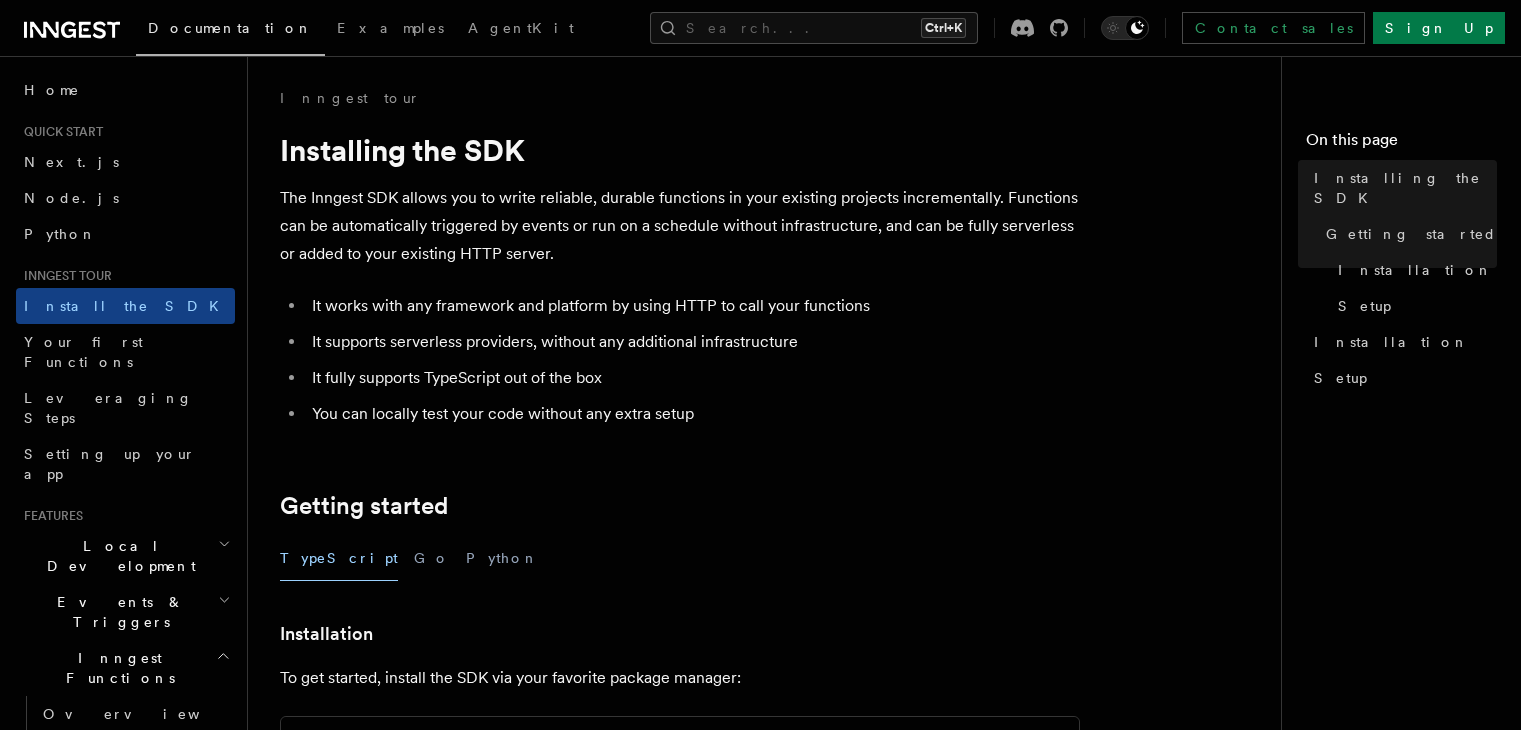 scroll, scrollTop: 0, scrollLeft: 0, axis: both 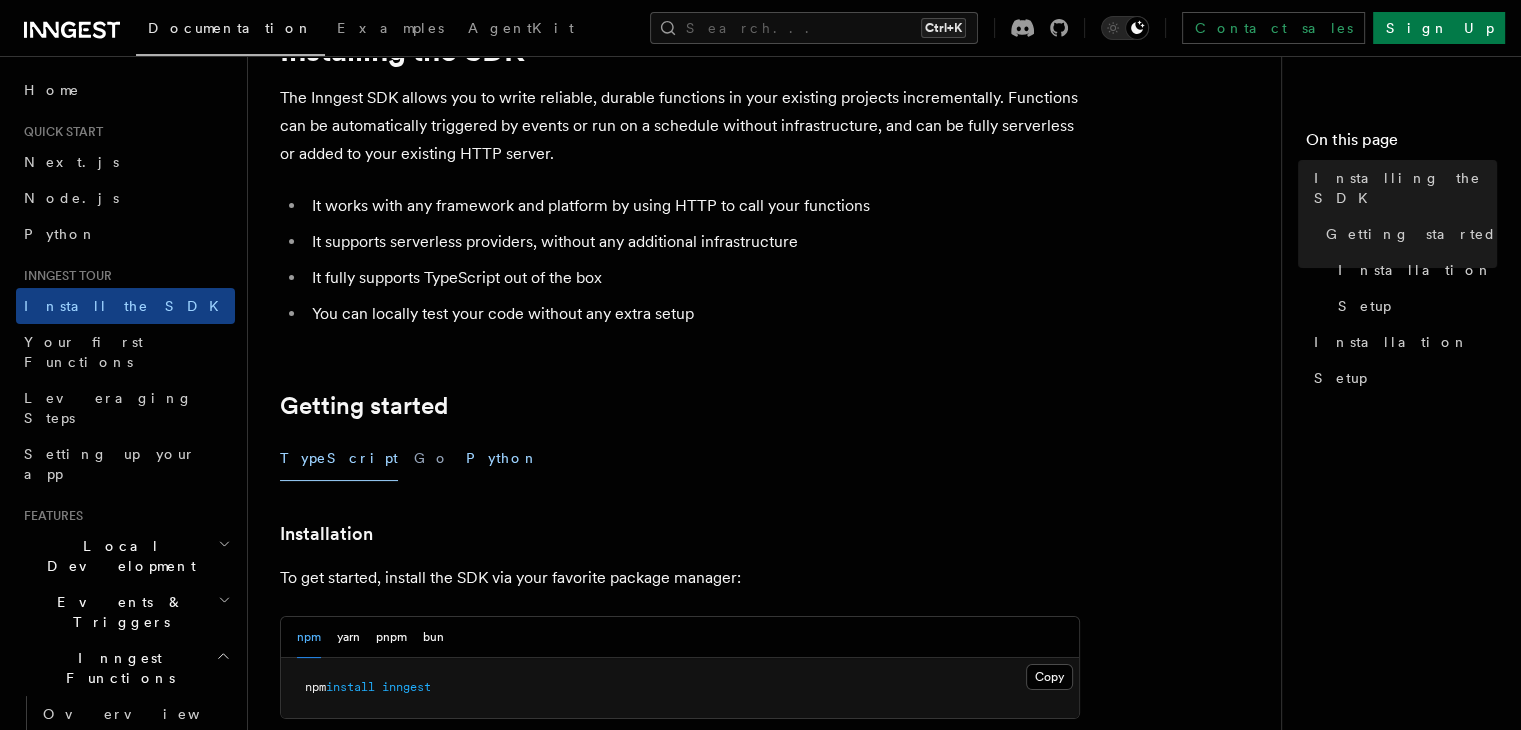 click on "Python" at bounding box center [502, 458] 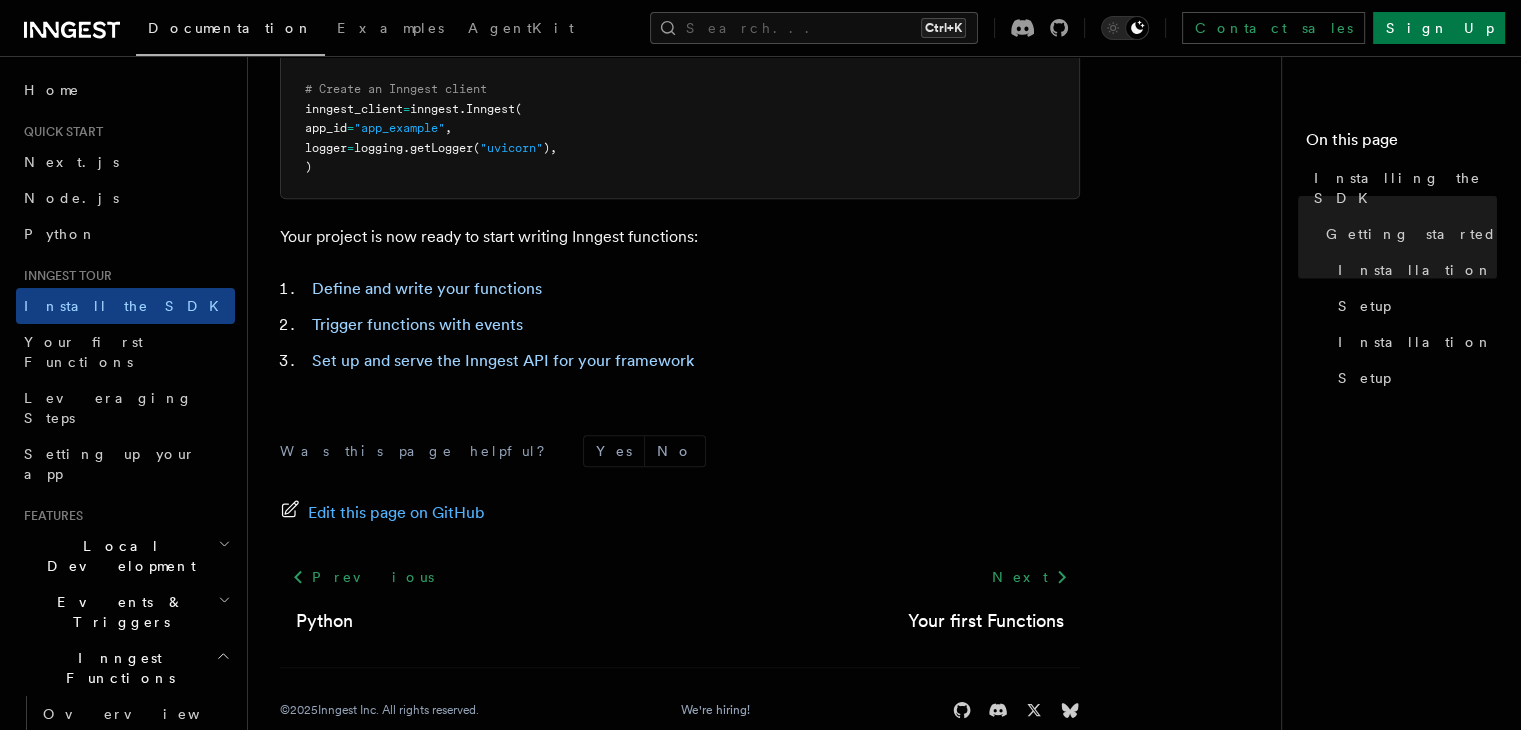 scroll, scrollTop: 951, scrollLeft: 0, axis: vertical 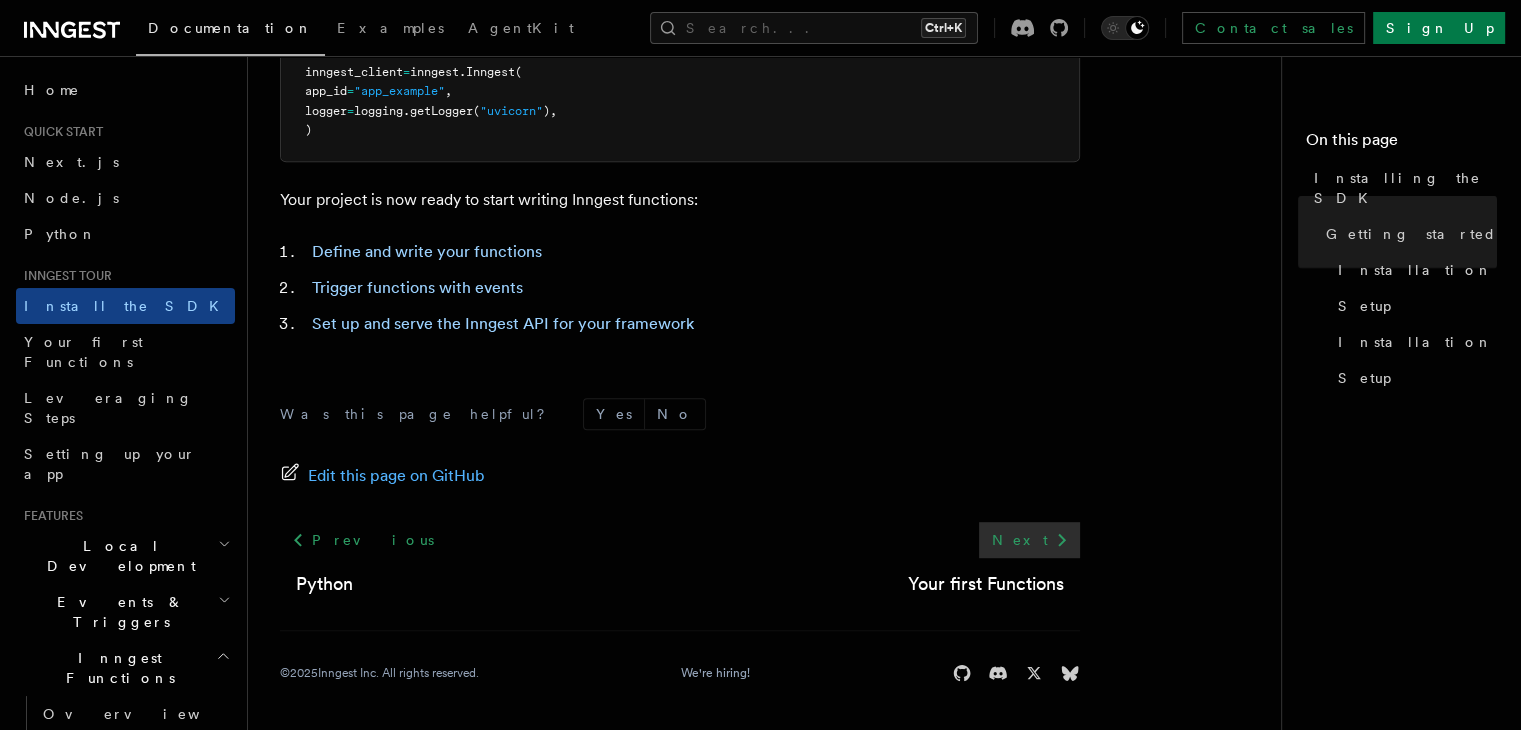 click on "Next" at bounding box center (1029, 540) 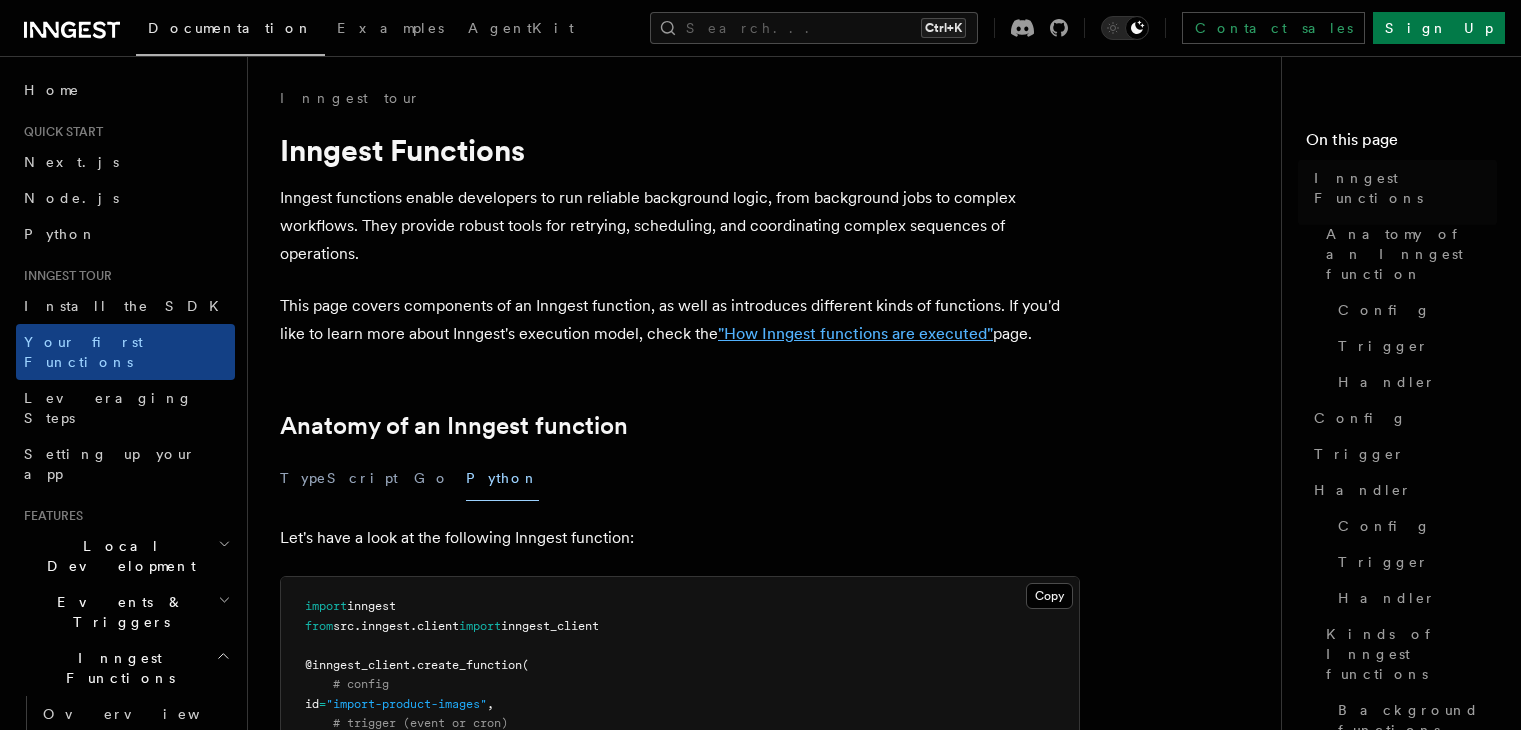 scroll, scrollTop: 0, scrollLeft: 0, axis: both 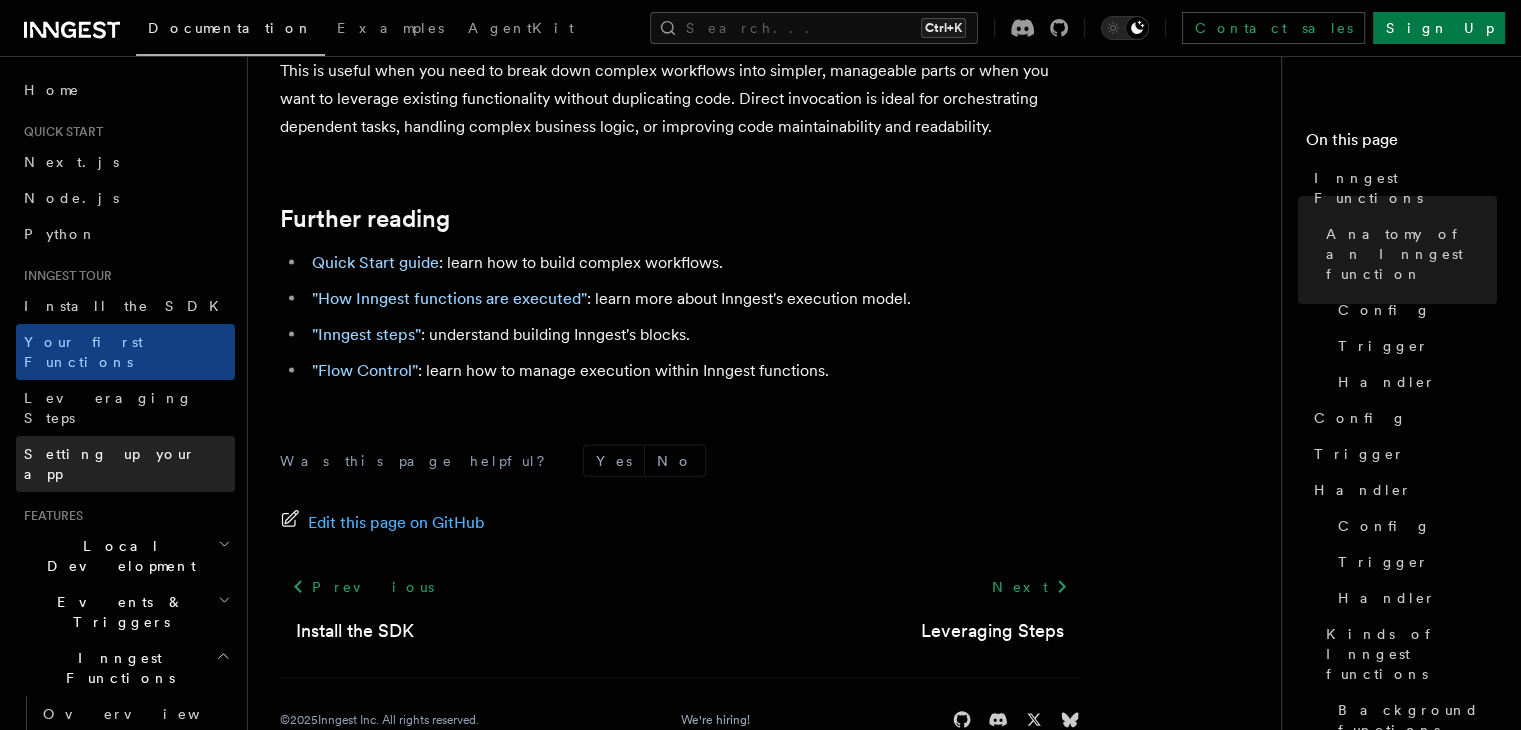 click on "Setting up your app" at bounding box center [110, 464] 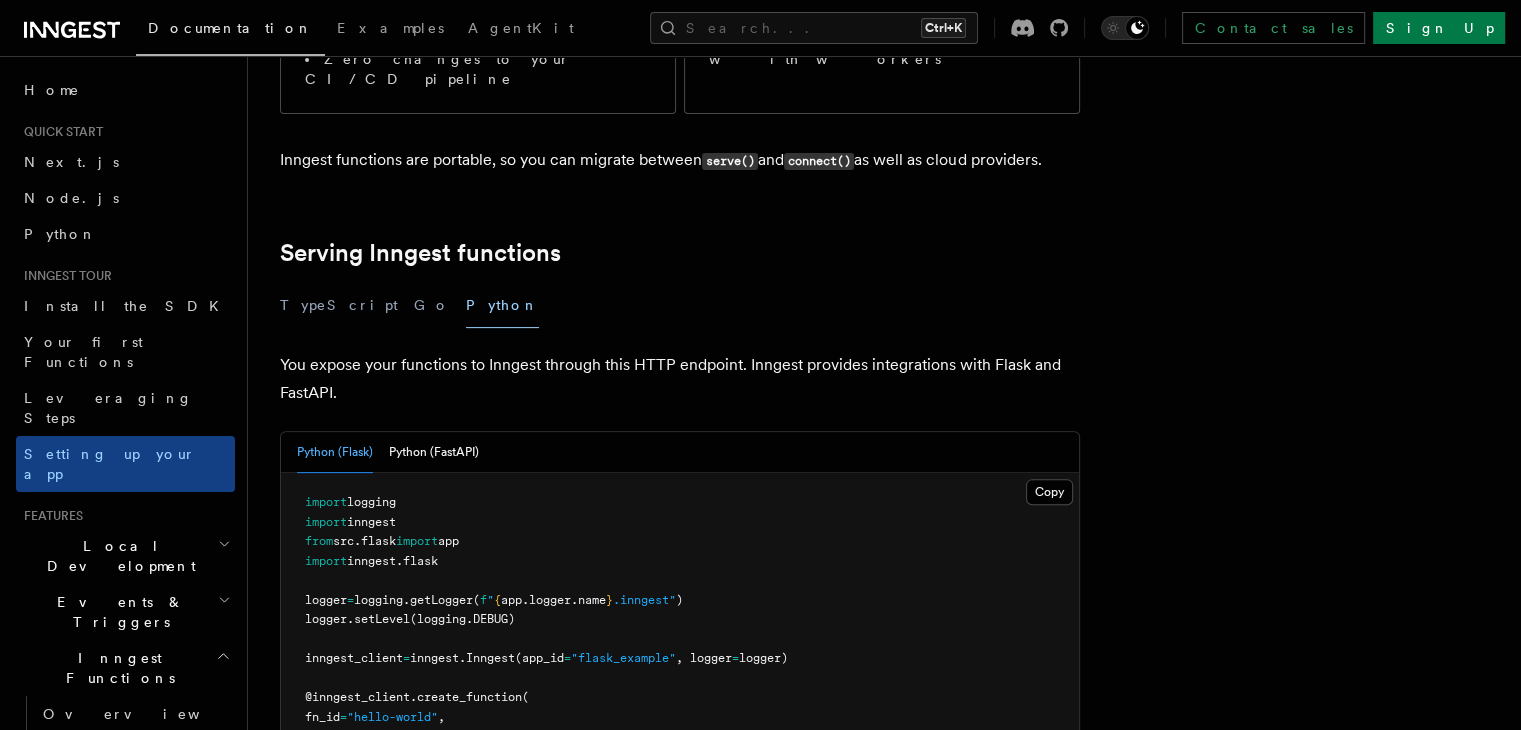 scroll, scrollTop: 600, scrollLeft: 0, axis: vertical 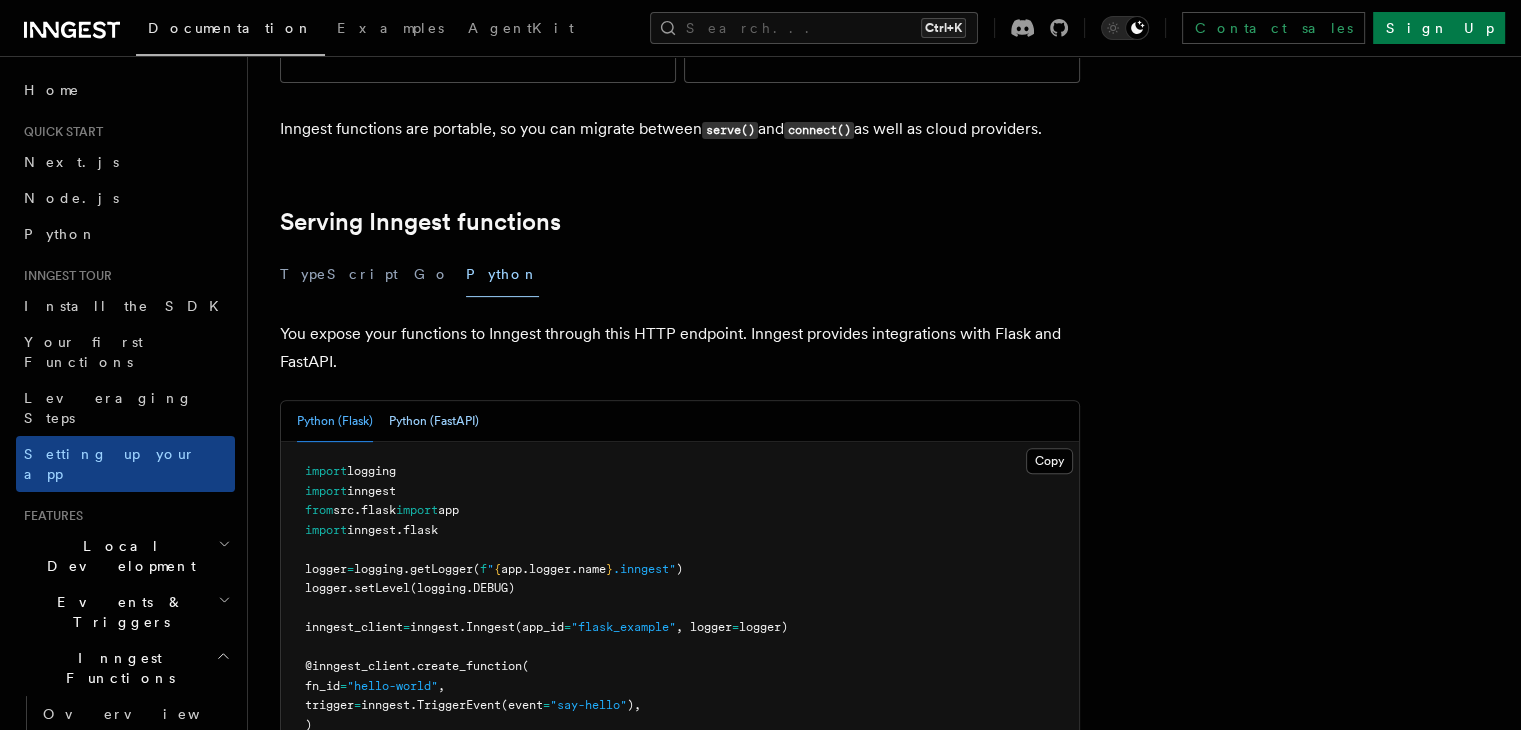 click on "Python (FastAPI)" at bounding box center (434, 421) 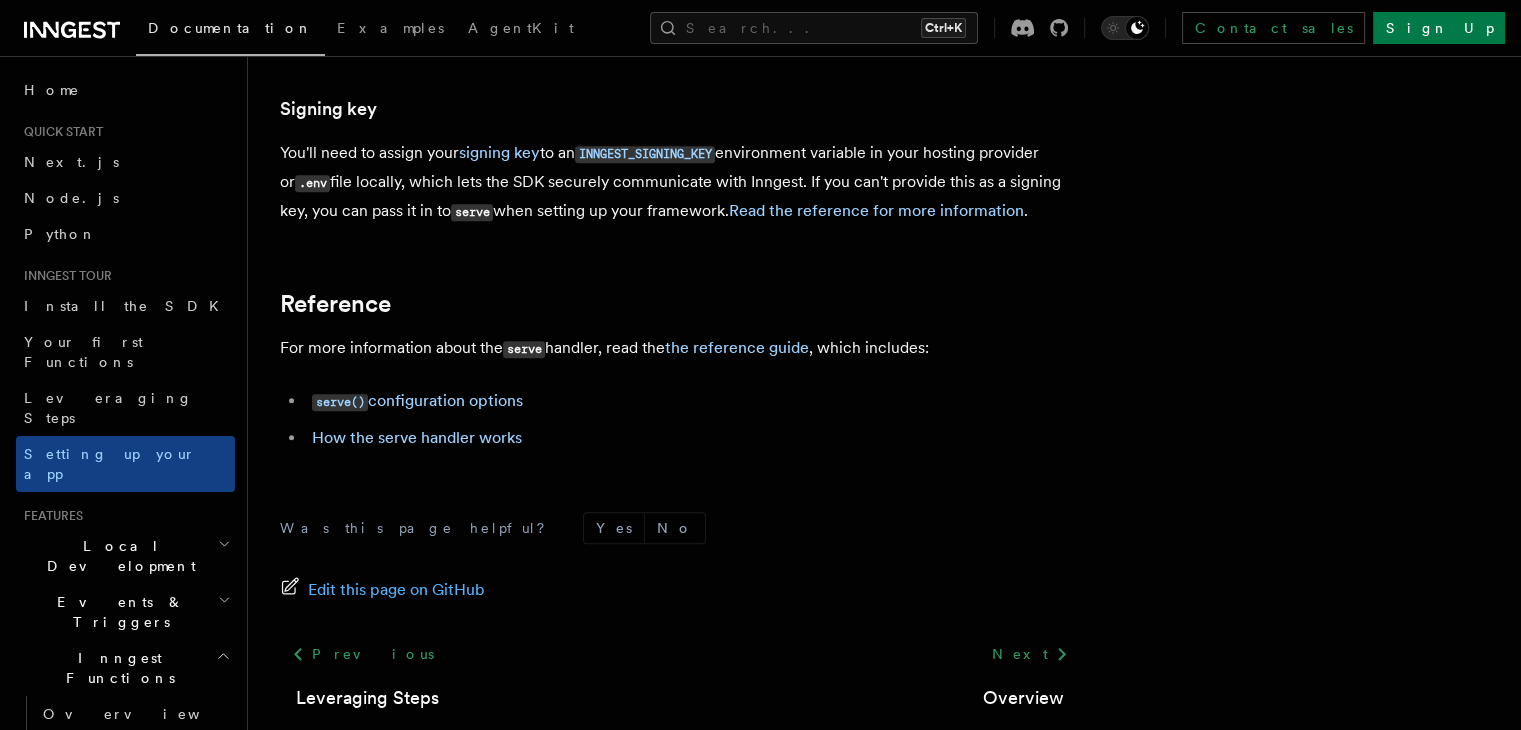 scroll, scrollTop: 1505, scrollLeft: 0, axis: vertical 